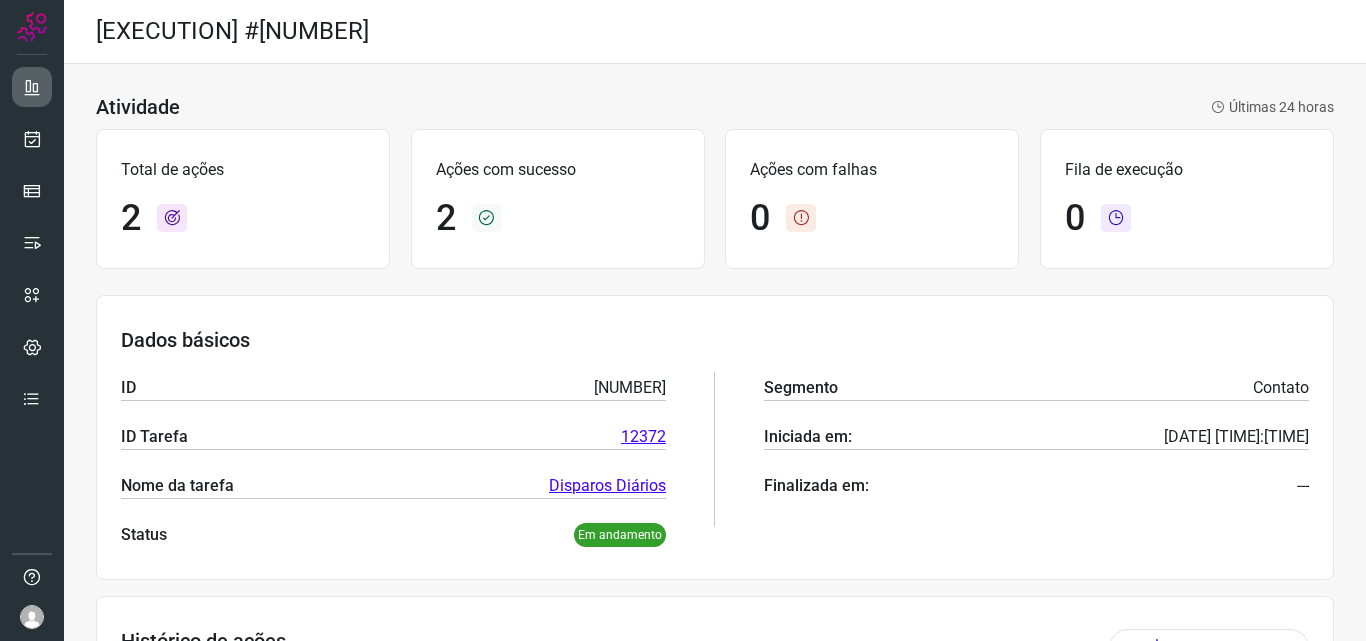 scroll, scrollTop: 0, scrollLeft: 0, axis: both 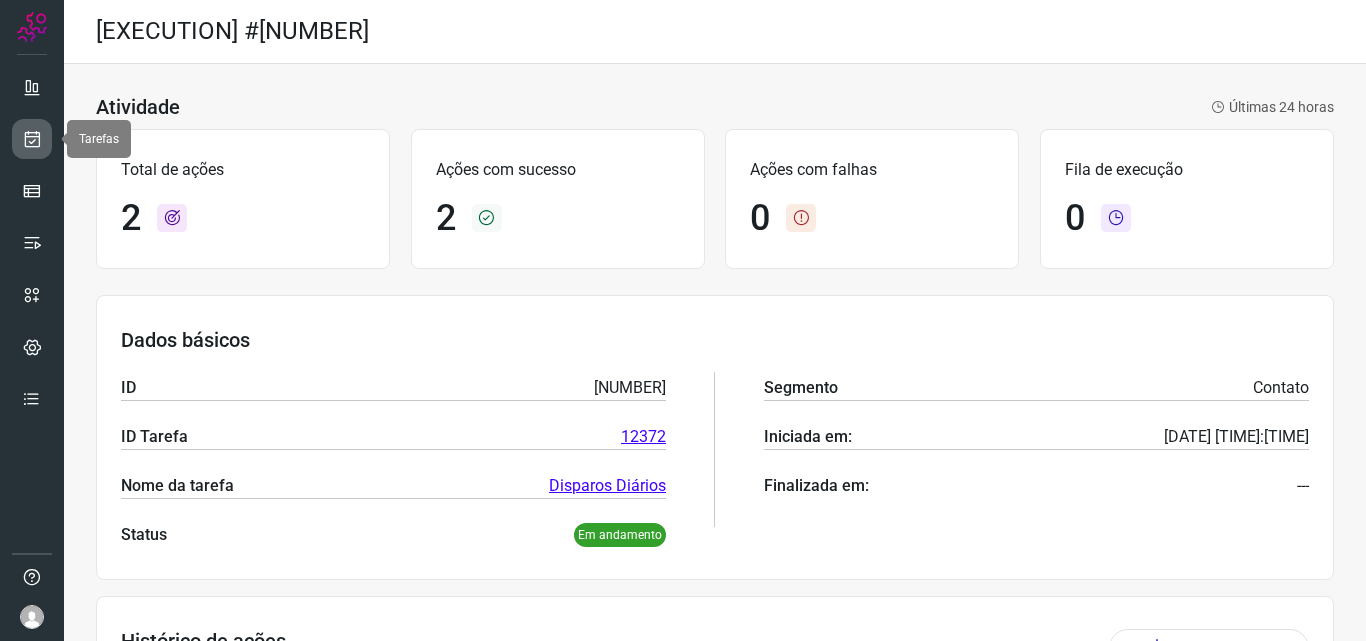 click at bounding box center [32, 139] 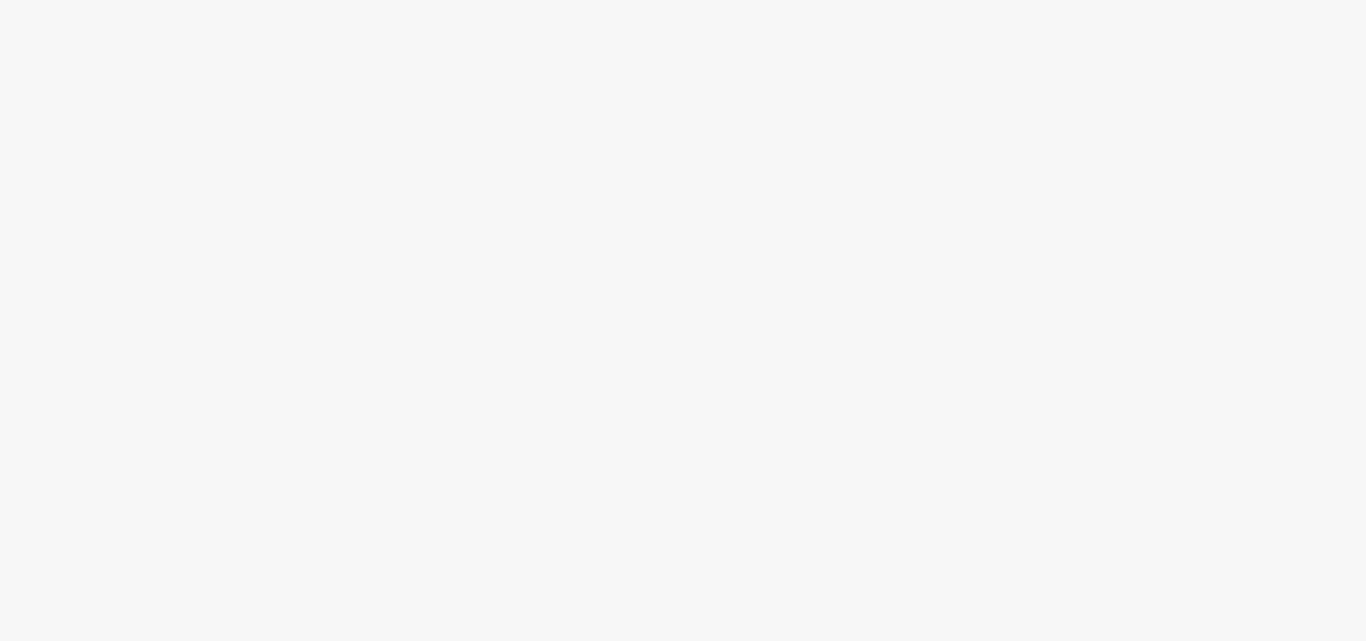 scroll, scrollTop: 0, scrollLeft: 0, axis: both 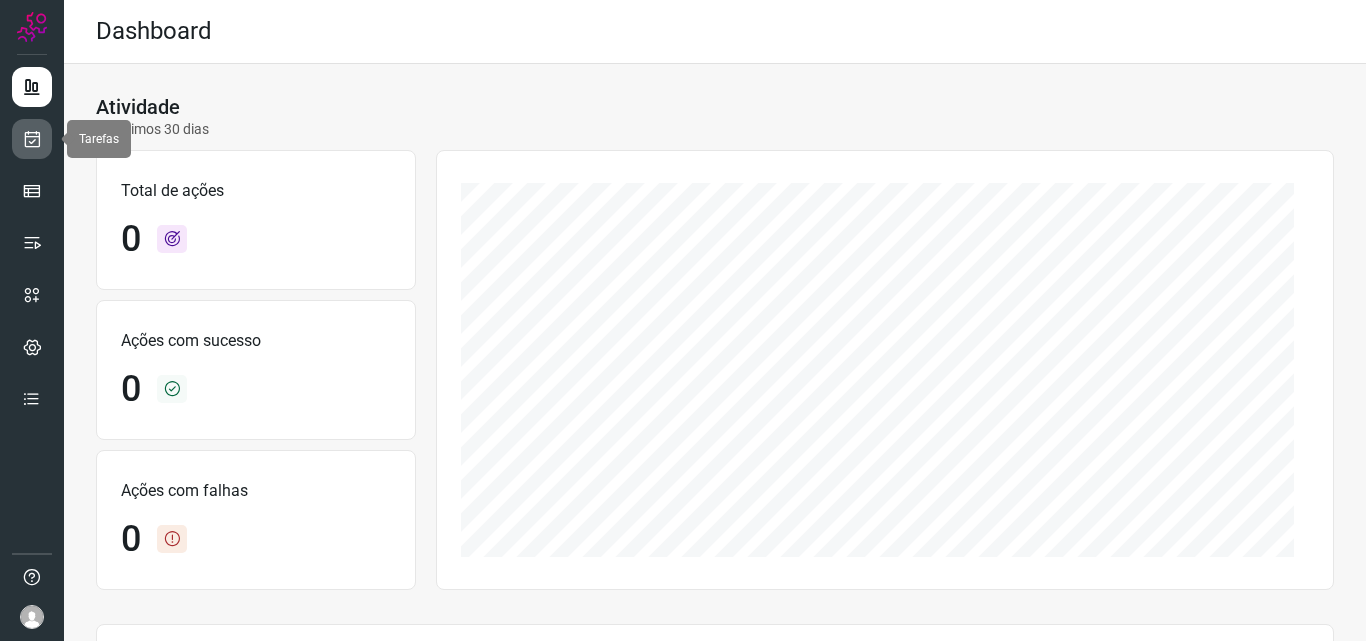 click at bounding box center (32, 139) 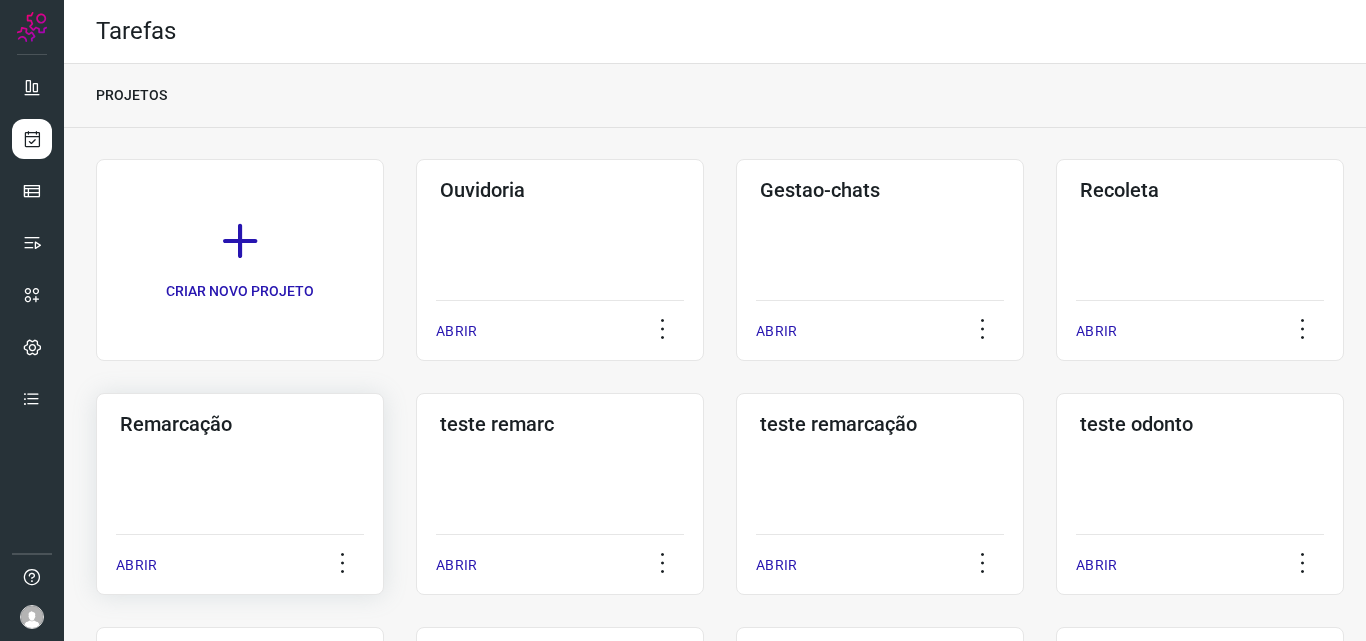 click on "Remarcação" at bounding box center (240, 424) 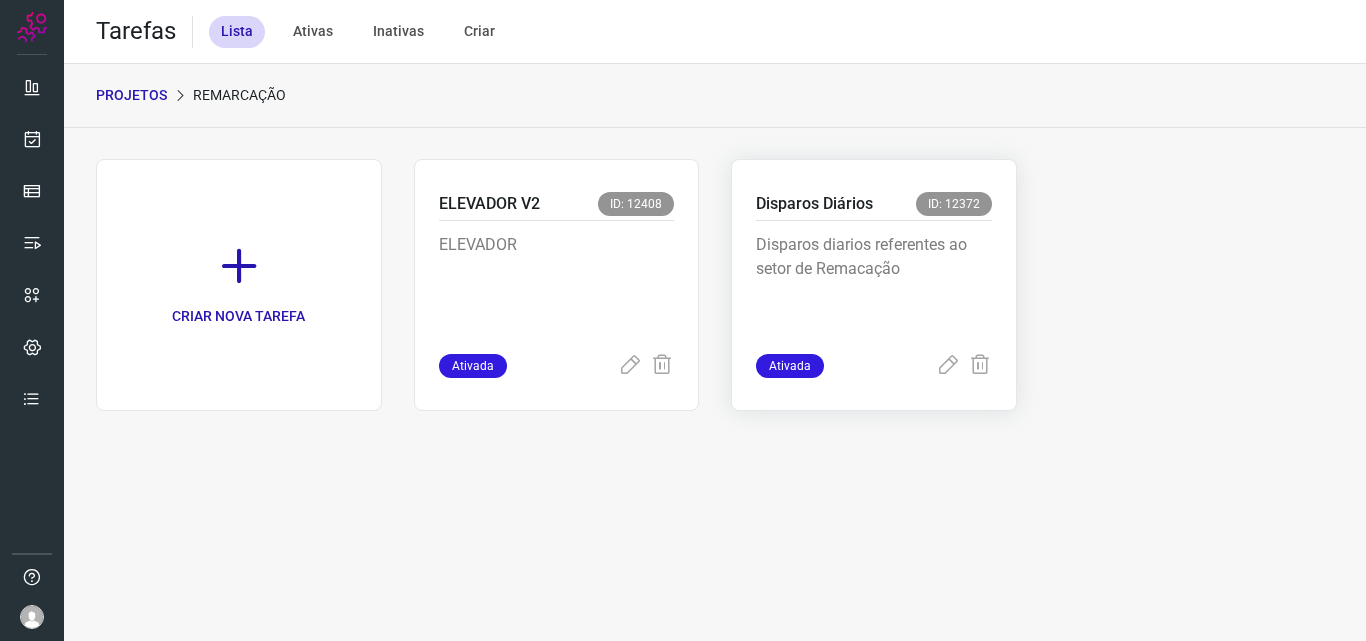 click on "Disparos Diários" at bounding box center [814, 204] 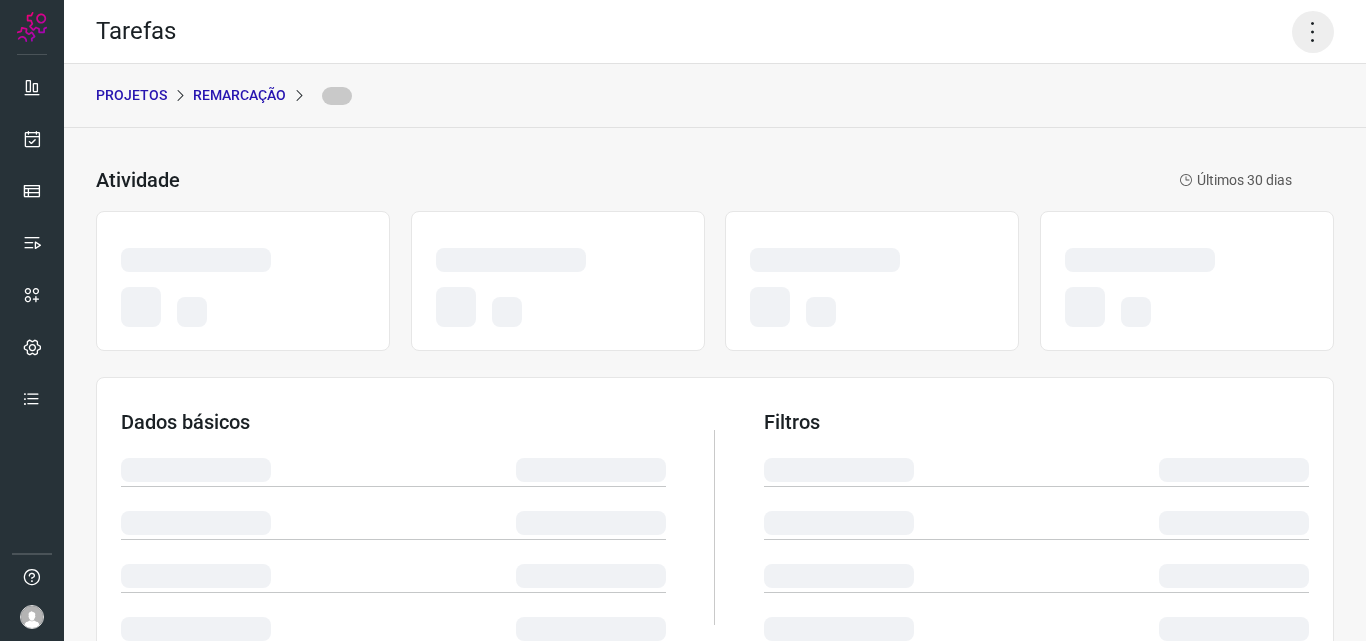 click 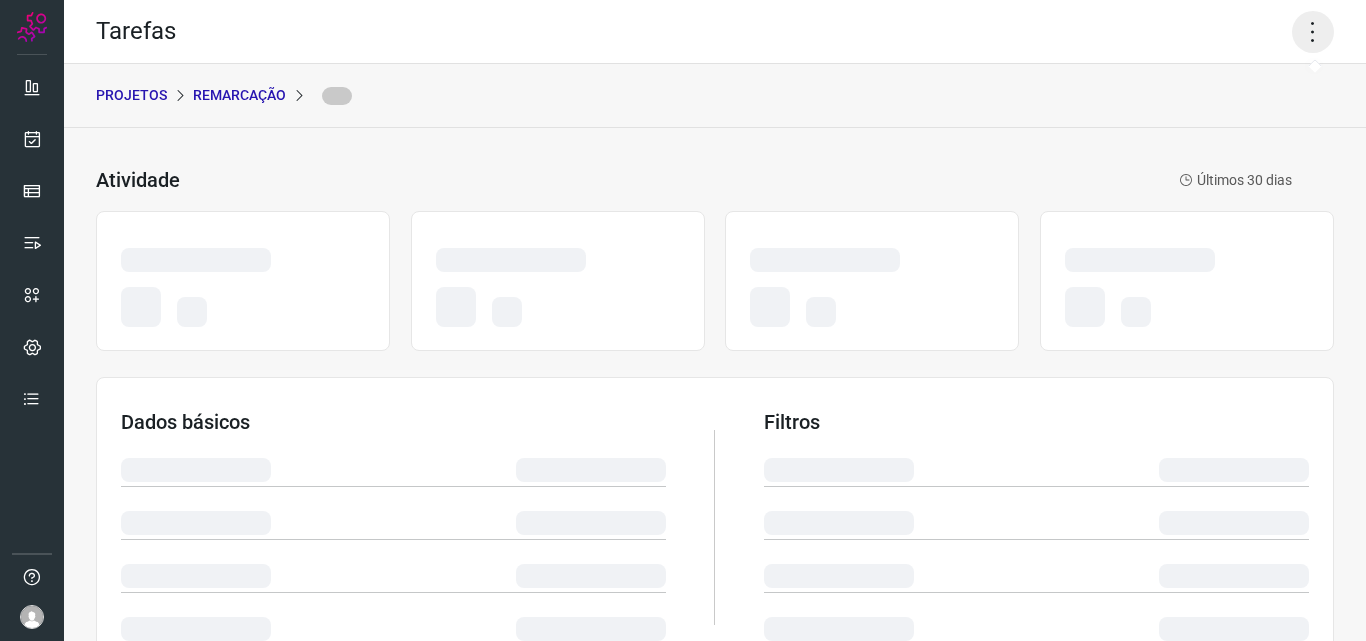 click 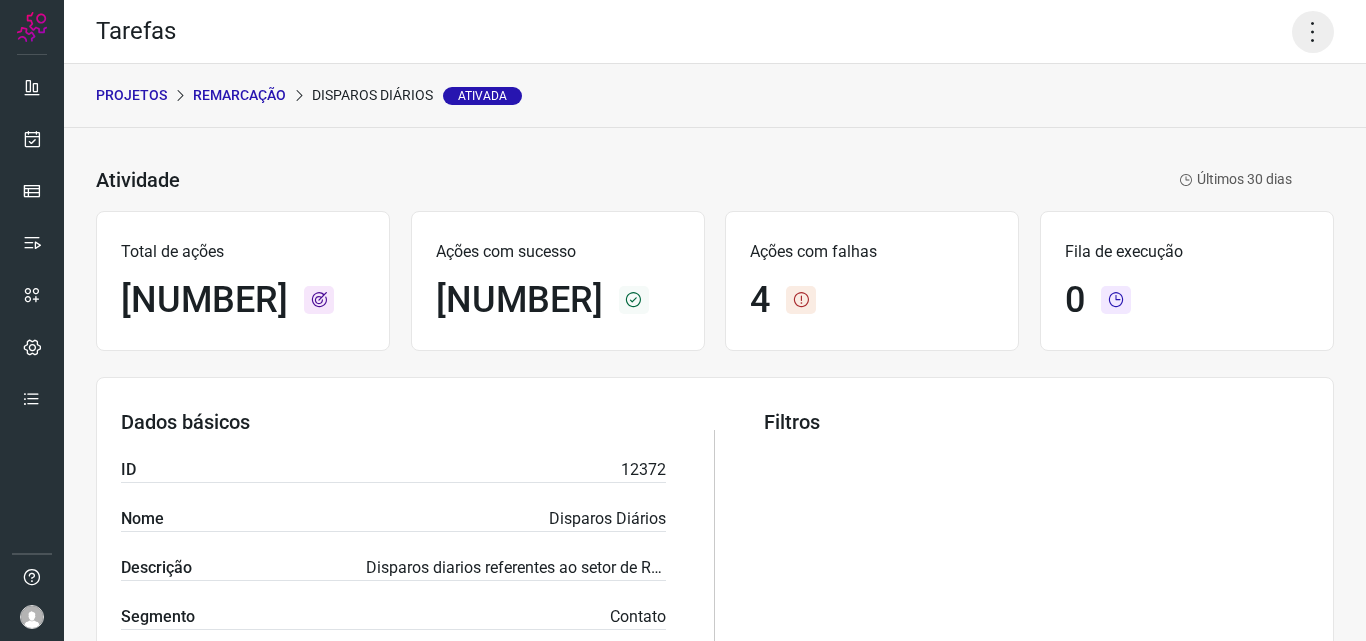 click 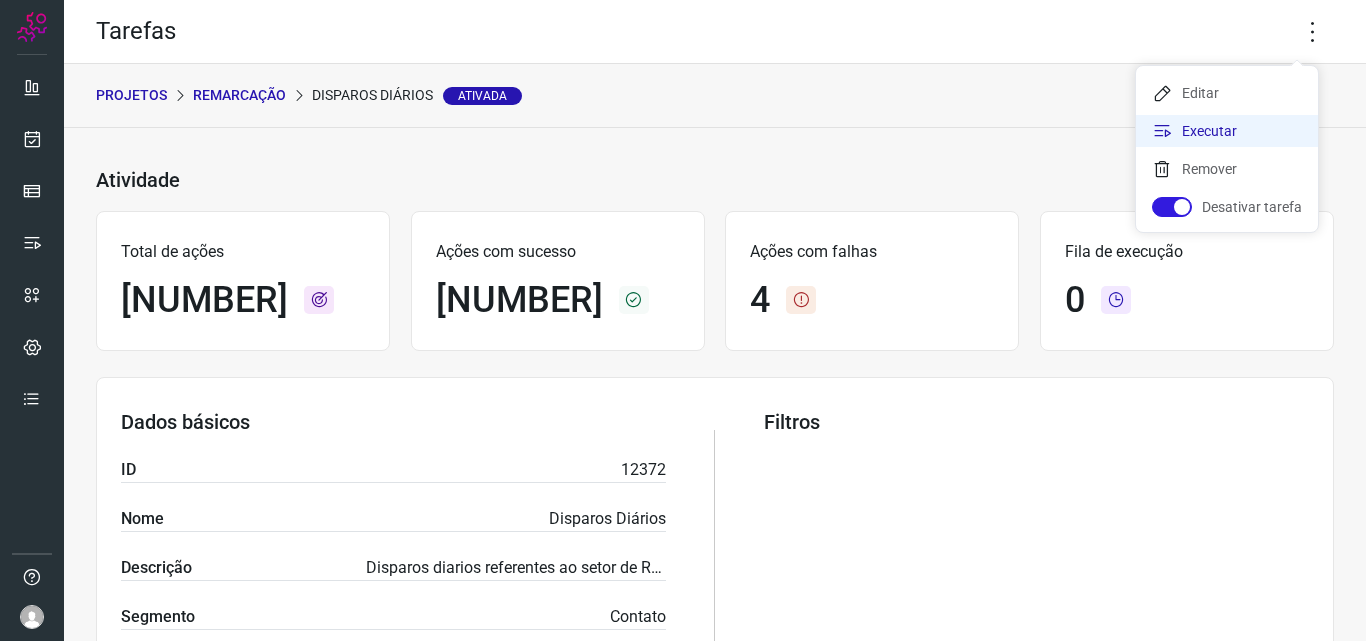 click on "Executar" 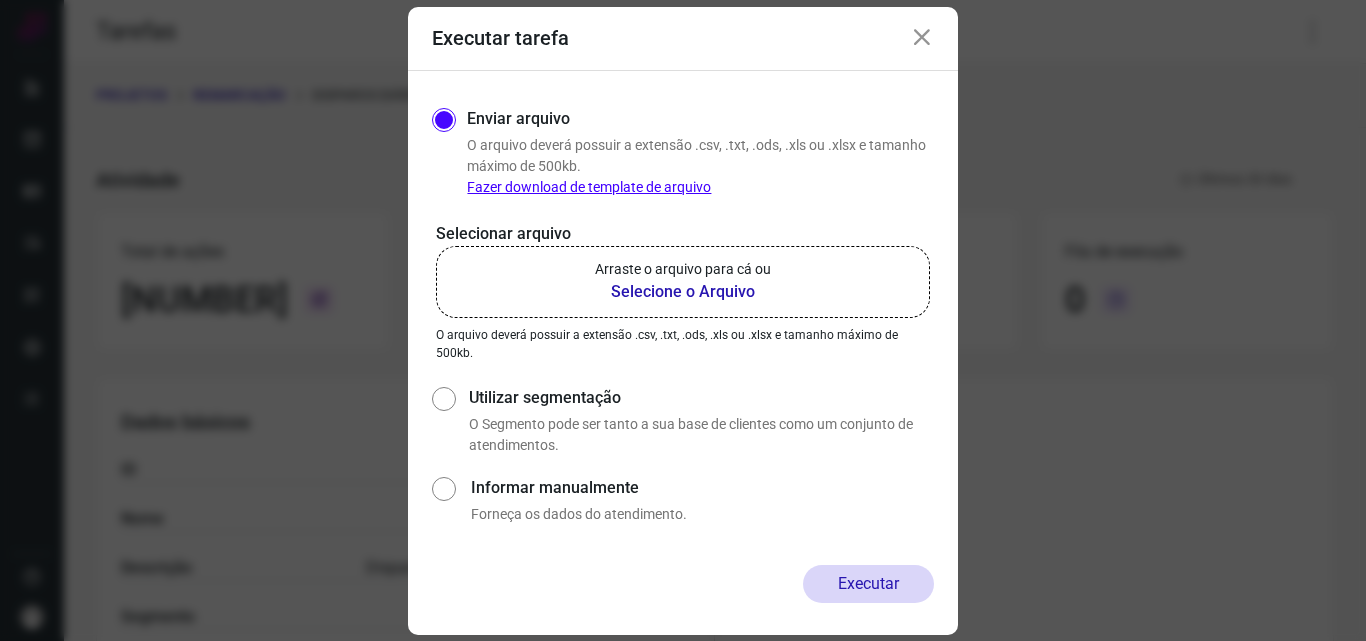 click on "Selecione o Arquivo" at bounding box center (683, 292) 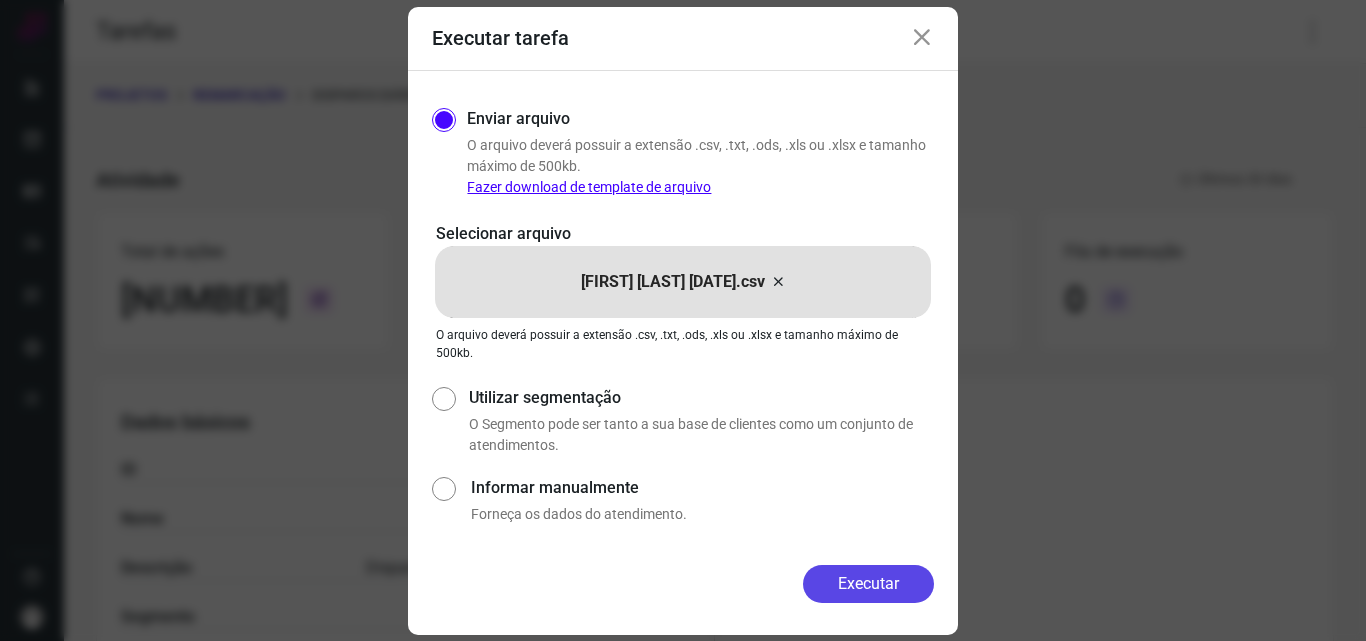 click on "Executar" at bounding box center [868, 584] 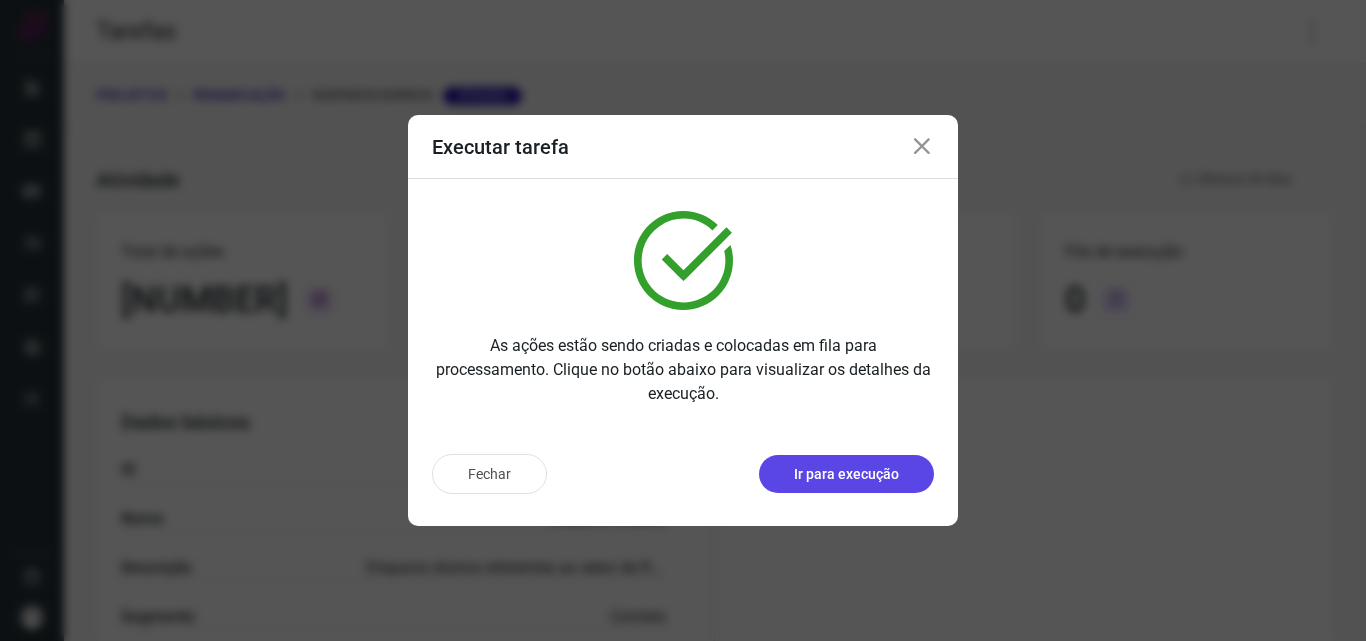 click on "Ir para execução" at bounding box center (846, 474) 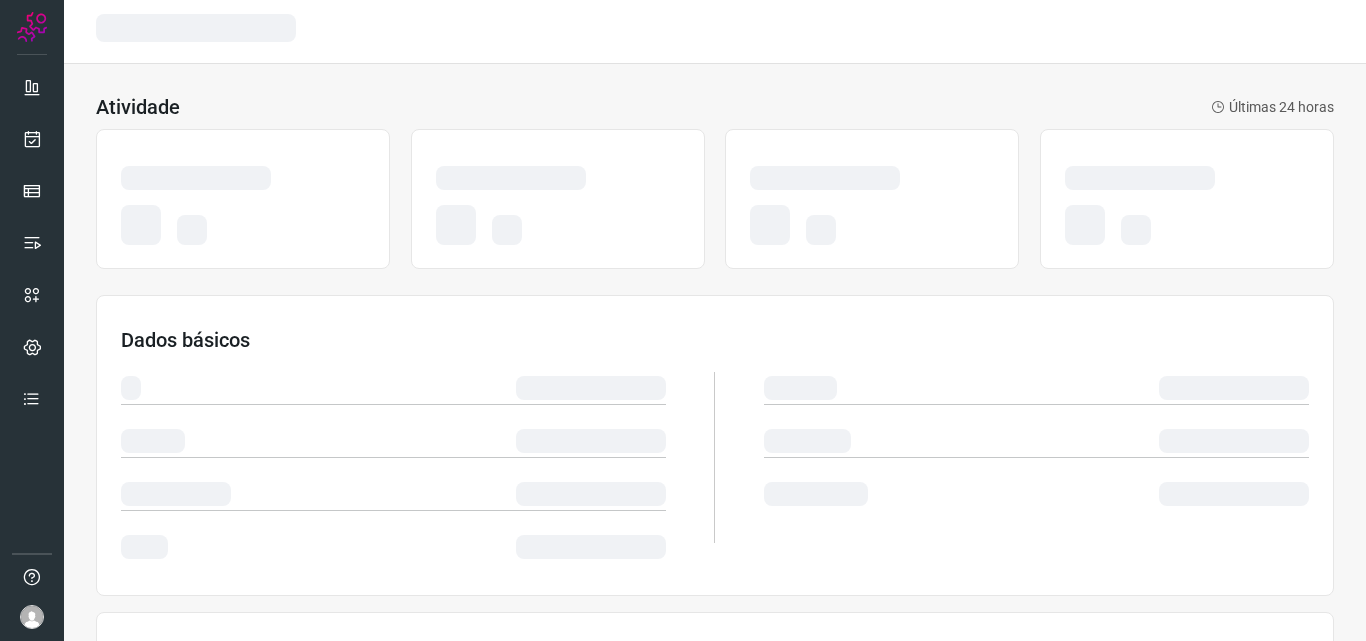 scroll, scrollTop: 0, scrollLeft: 0, axis: both 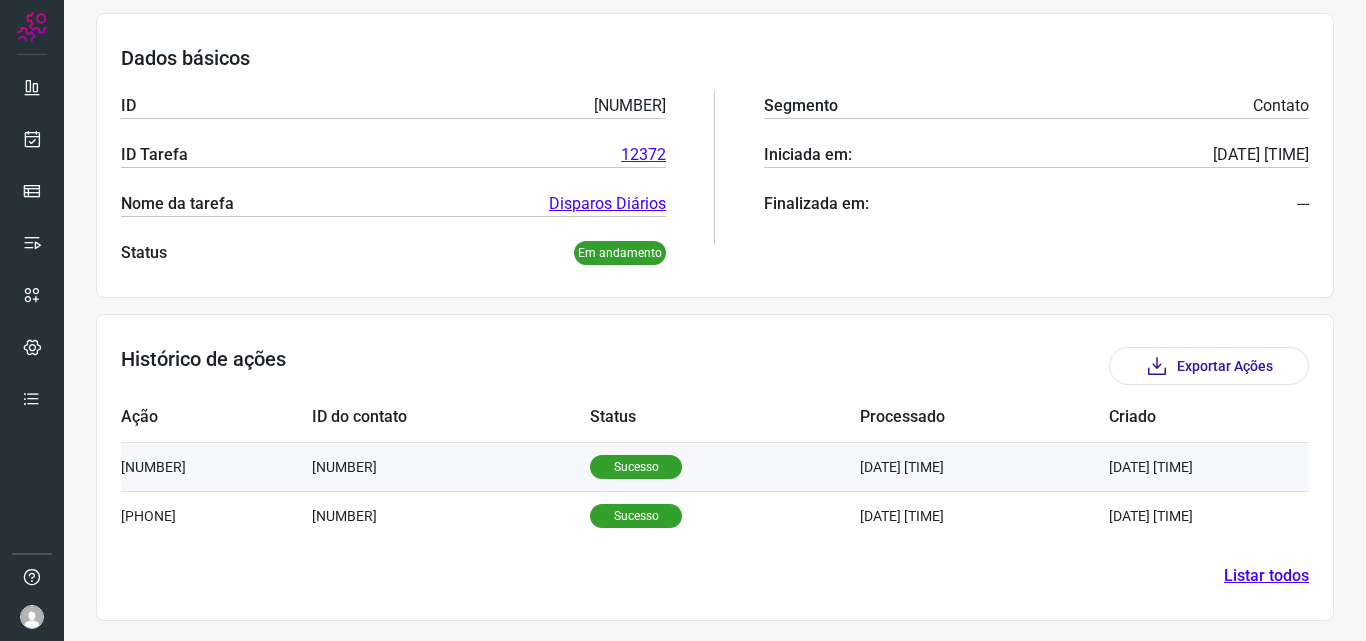 click on "Sucesso" at bounding box center [636, 467] 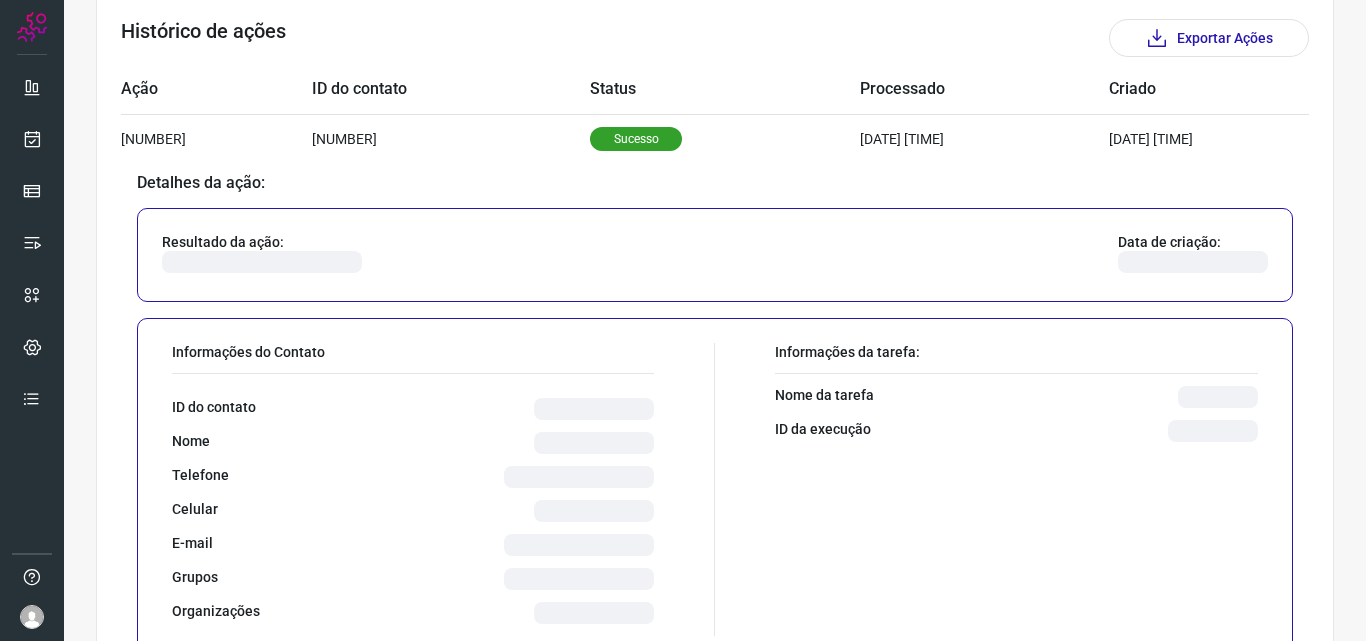 scroll, scrollTop: 616, scrollLeft: 0, axis: vertical 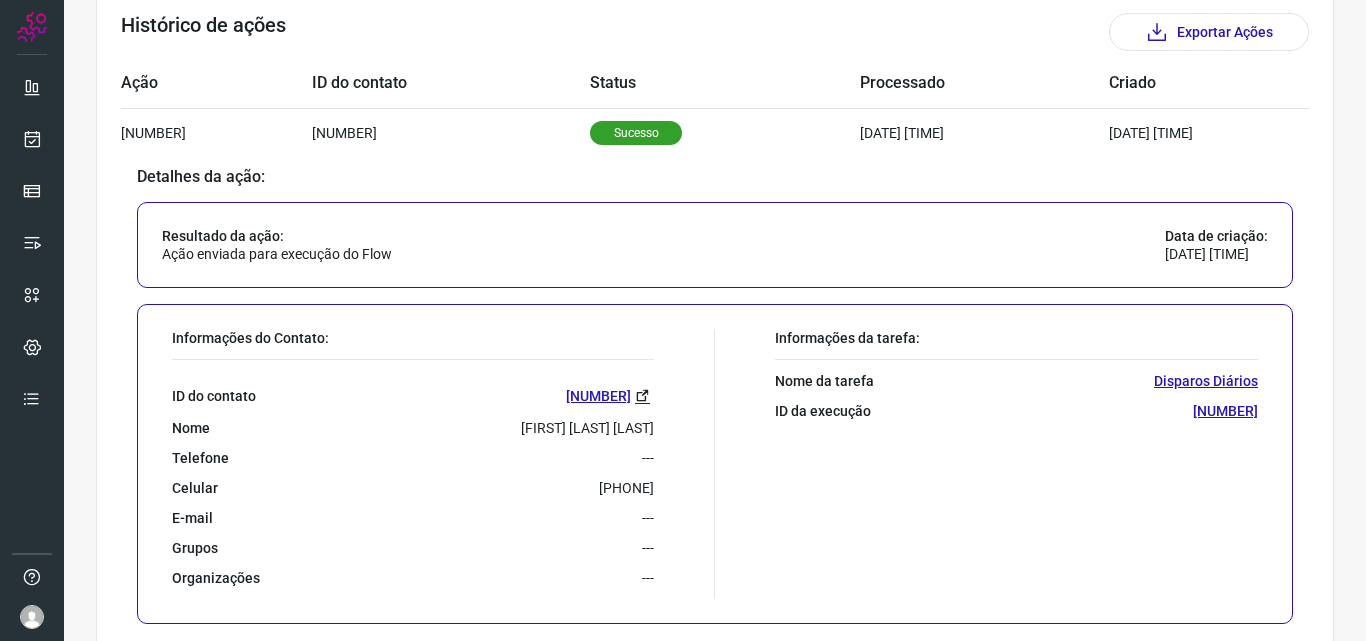 drag, startPoint x: 541, startPoint y: 487, endPoint x: 653, endPoint y: 484, distance: 112.04017 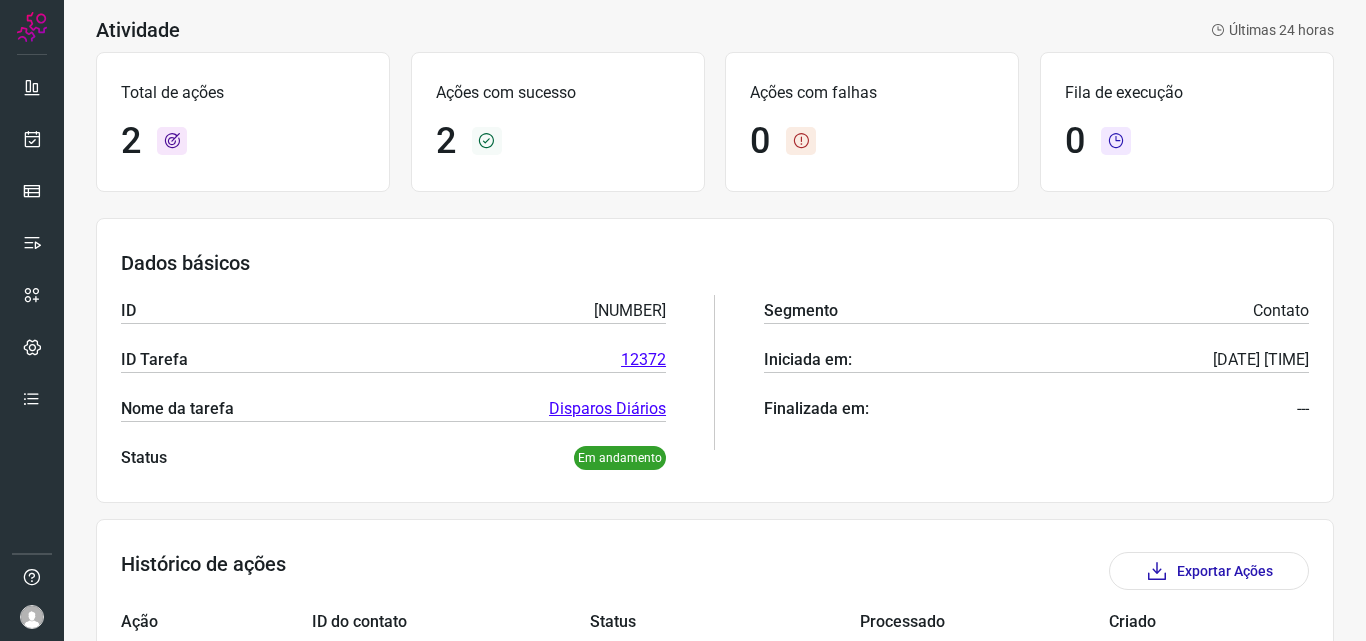 scroll, scrollTop: 16, scrollLeft: 0, axis: vertical 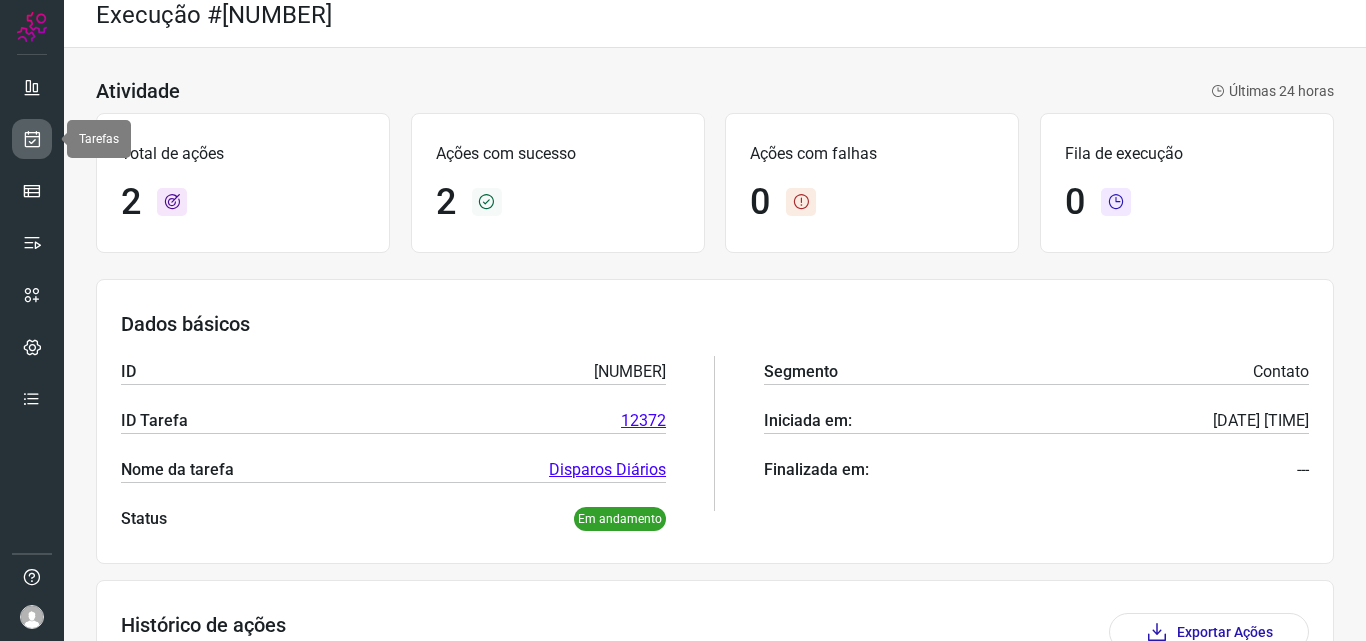 click at bounding box center [32, 139] 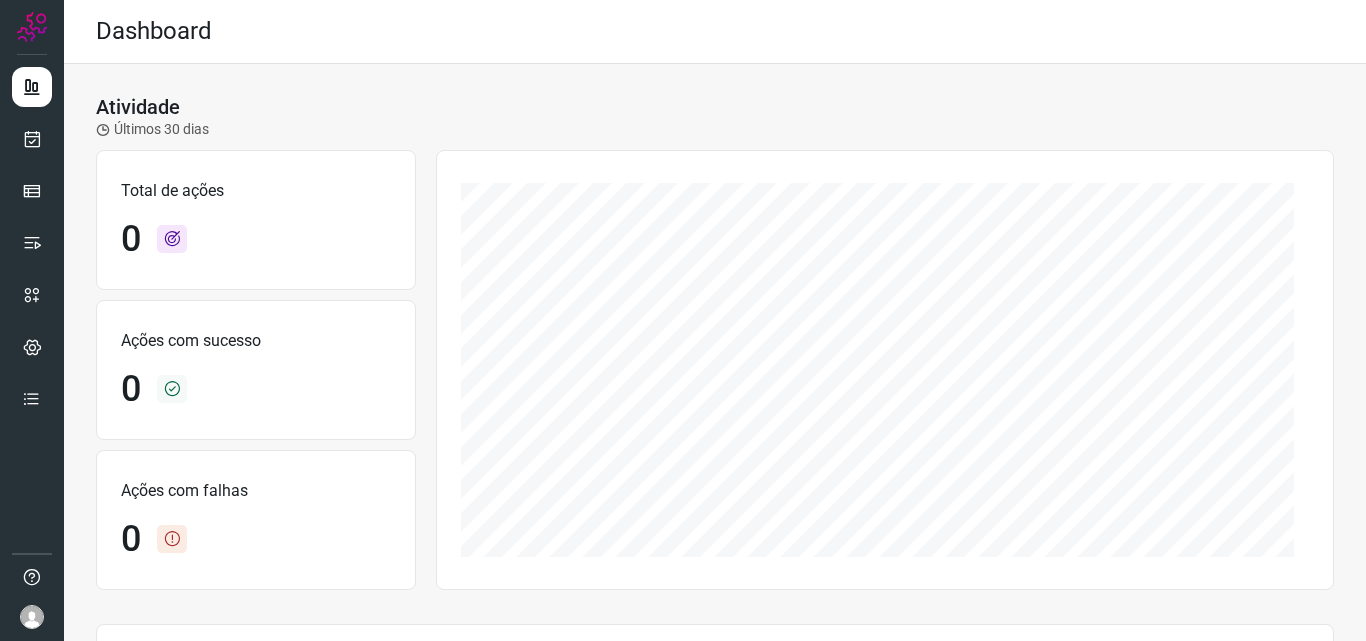 scroll, scrollTop: 0, scrollLeft: 0, axis: both 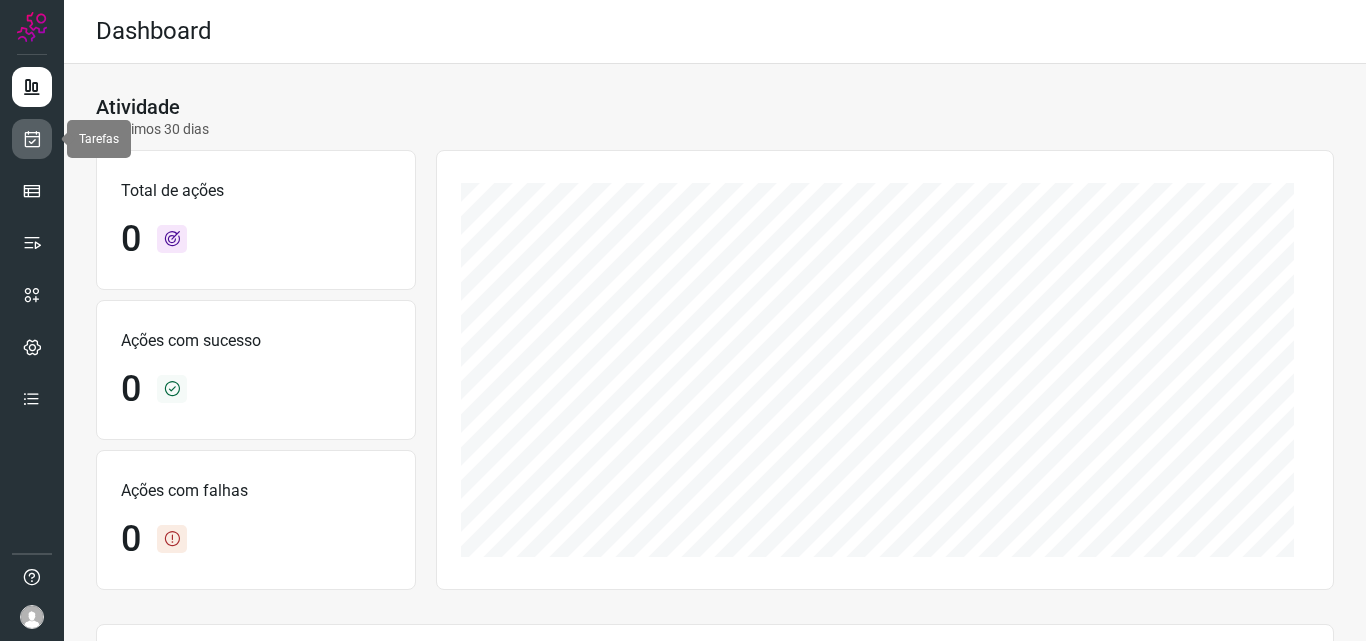 click at bounding box center (32, 139) 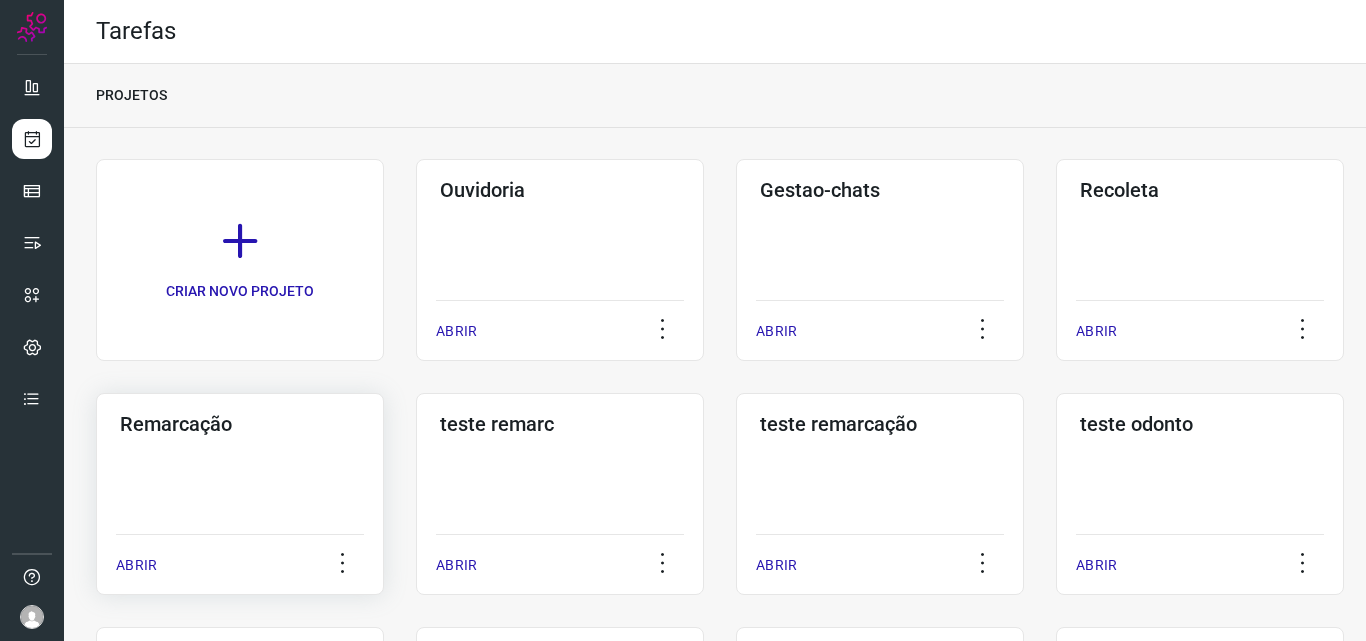 click on "Remarcação" at bounding box center [240, 424] 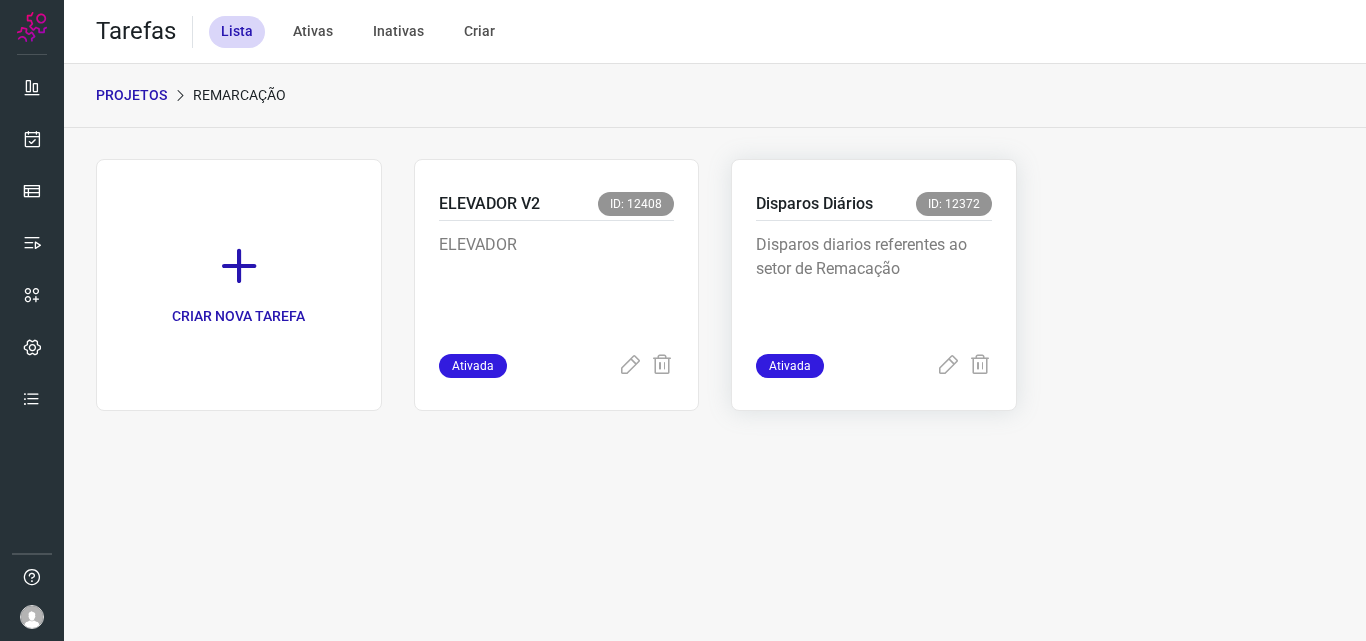 click on "Disparos Diários" at bounding box center (814, 204) 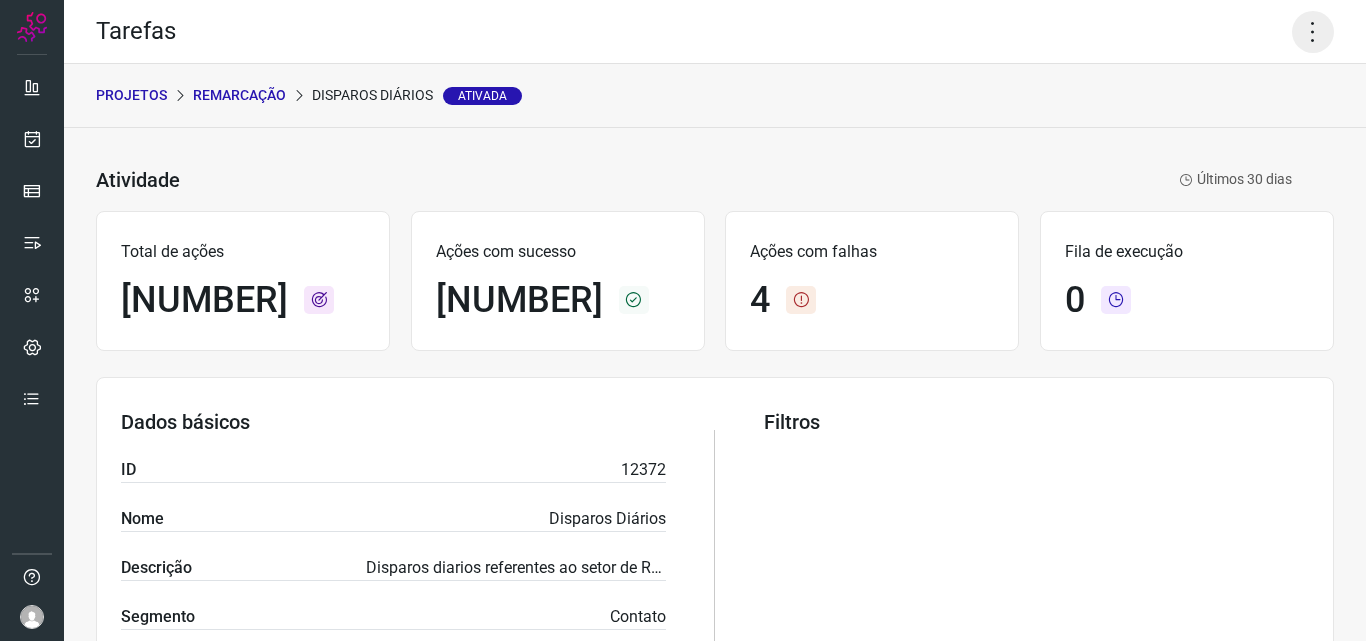 click 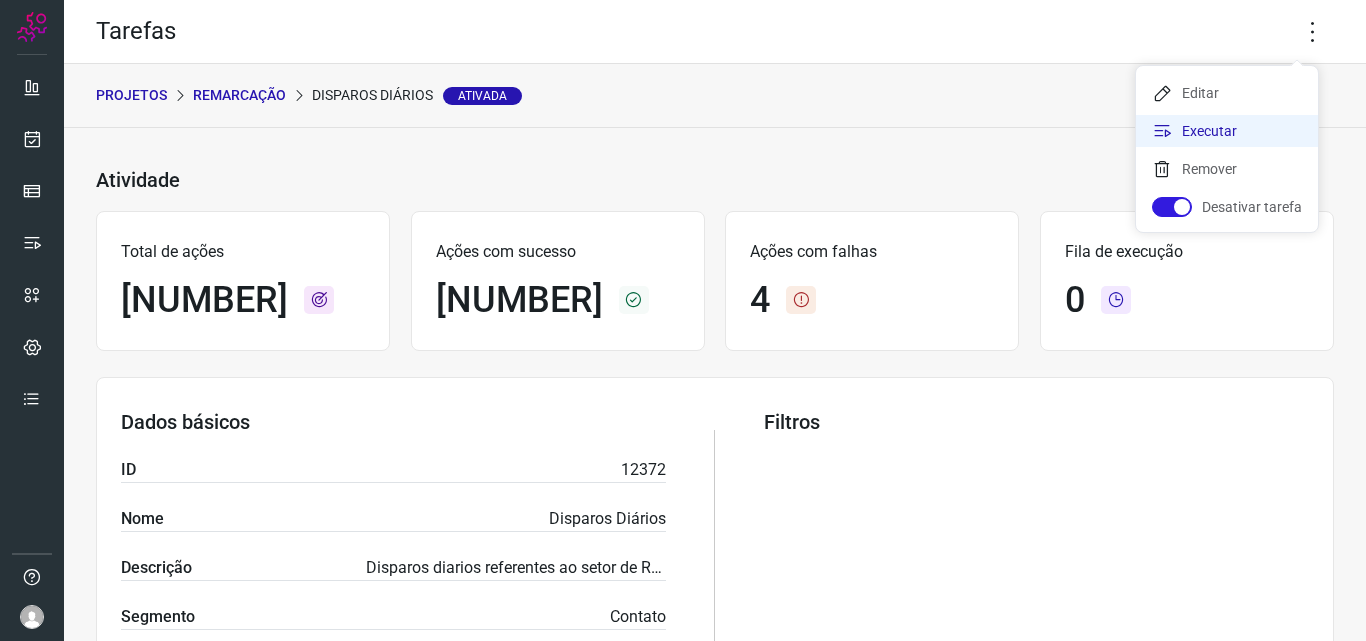 click on "Executar" 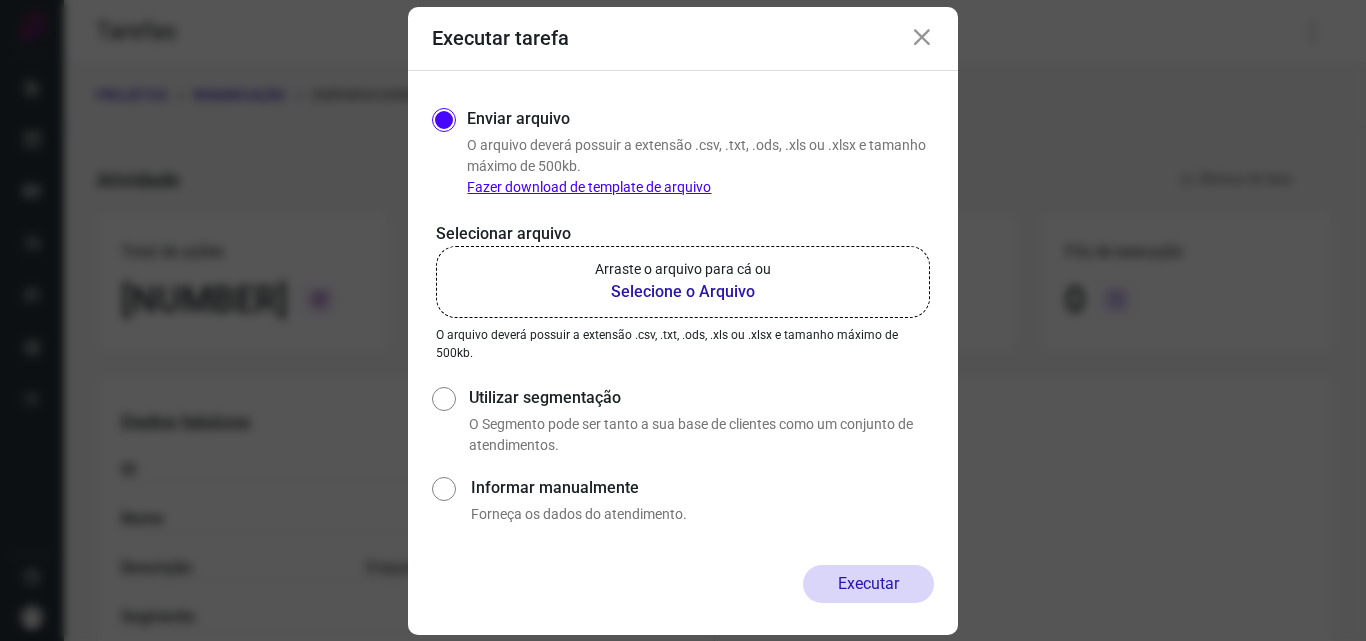 click on "Selecione o Arquivo" at bounding box center [683, 292] 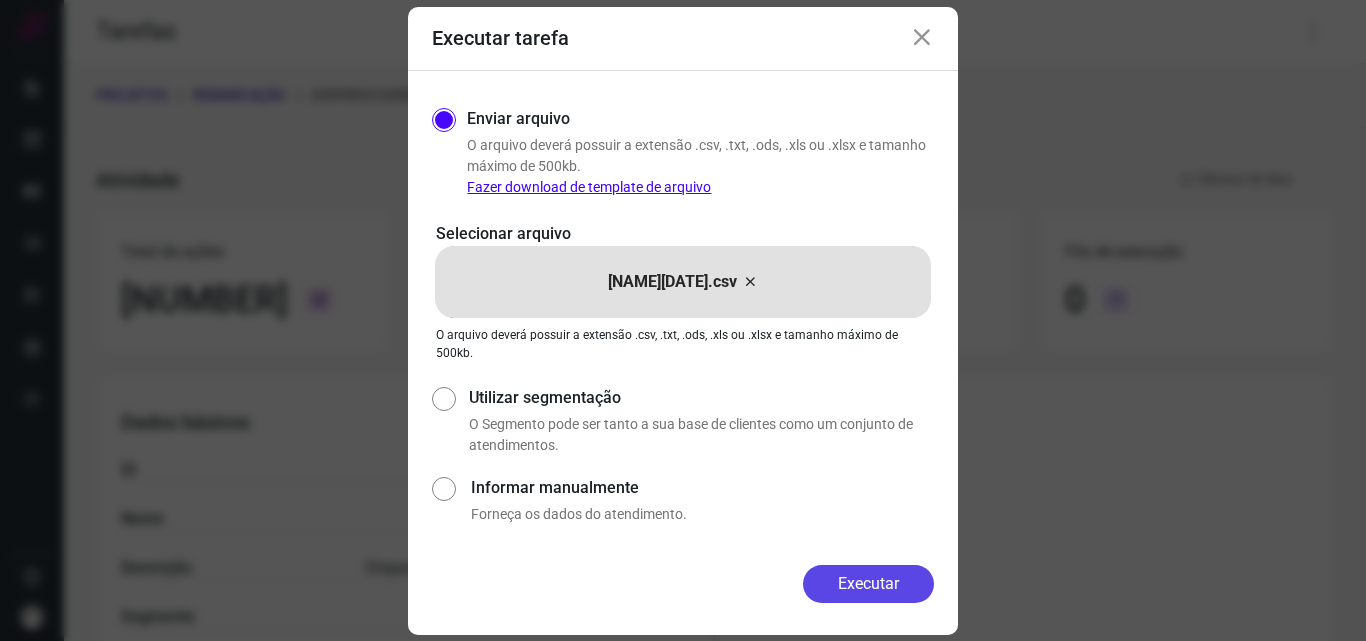 click on "Executar" at bounding box center (868, 584) 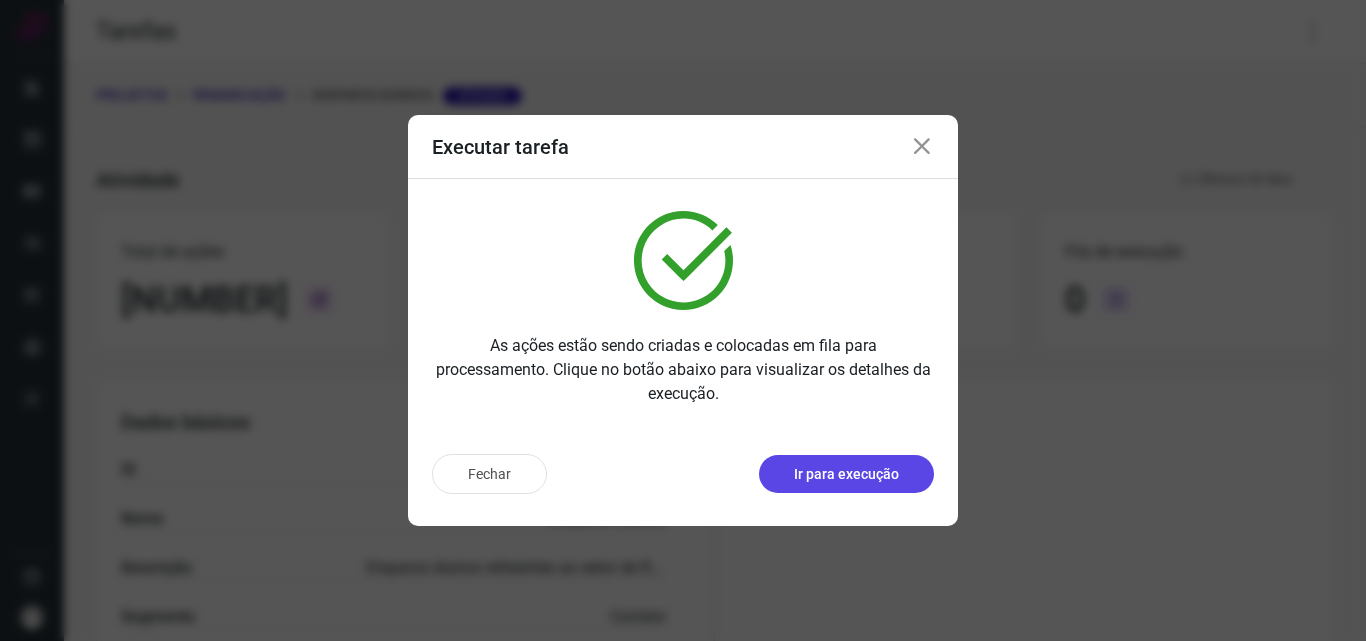 click on "Ir para execução" at bounding box center [846, 474] 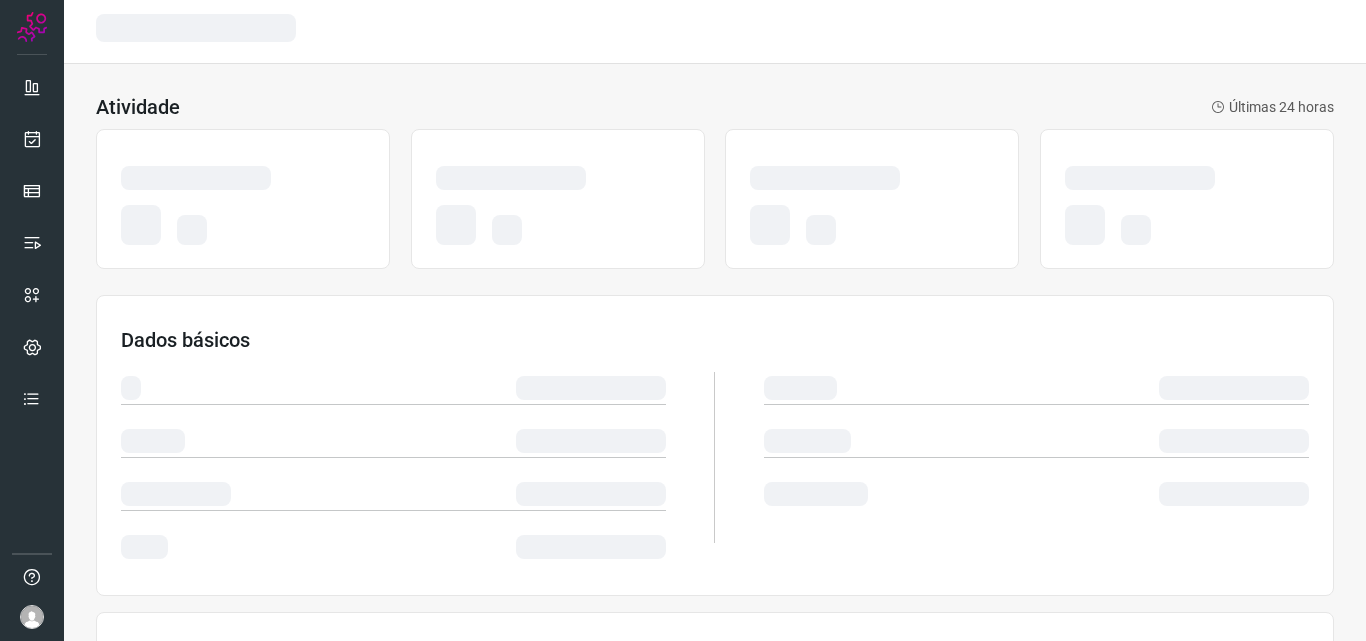 scroll, scrollTop: 0, scrollLeft: 0, axis: both 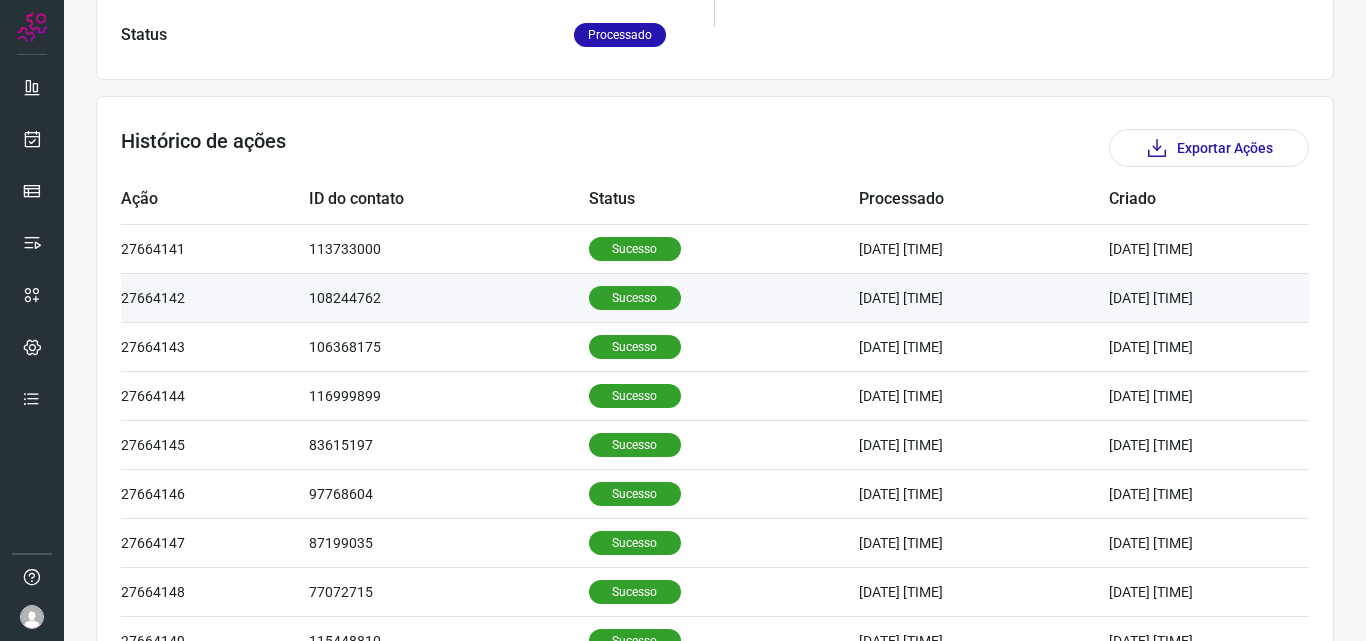 click on "Sucesso" at bounding box center (635, 298) 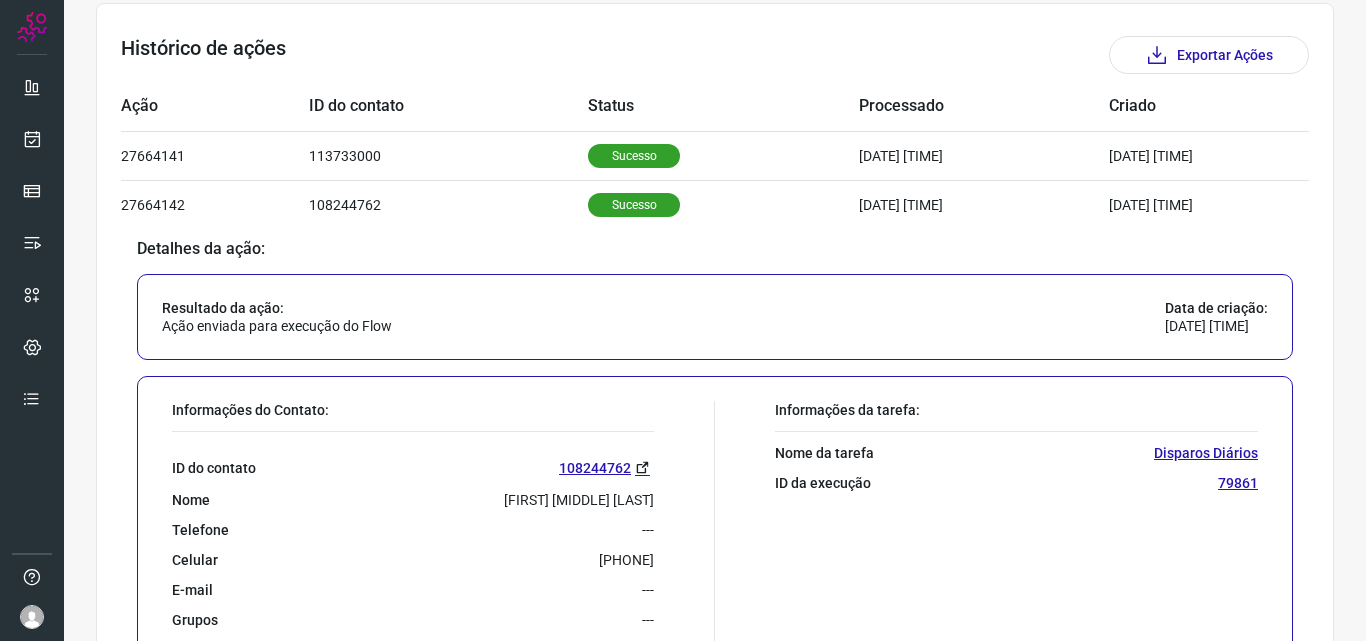 scroll, scrollTop: 800, scrollLeft: 0, axis: vertical 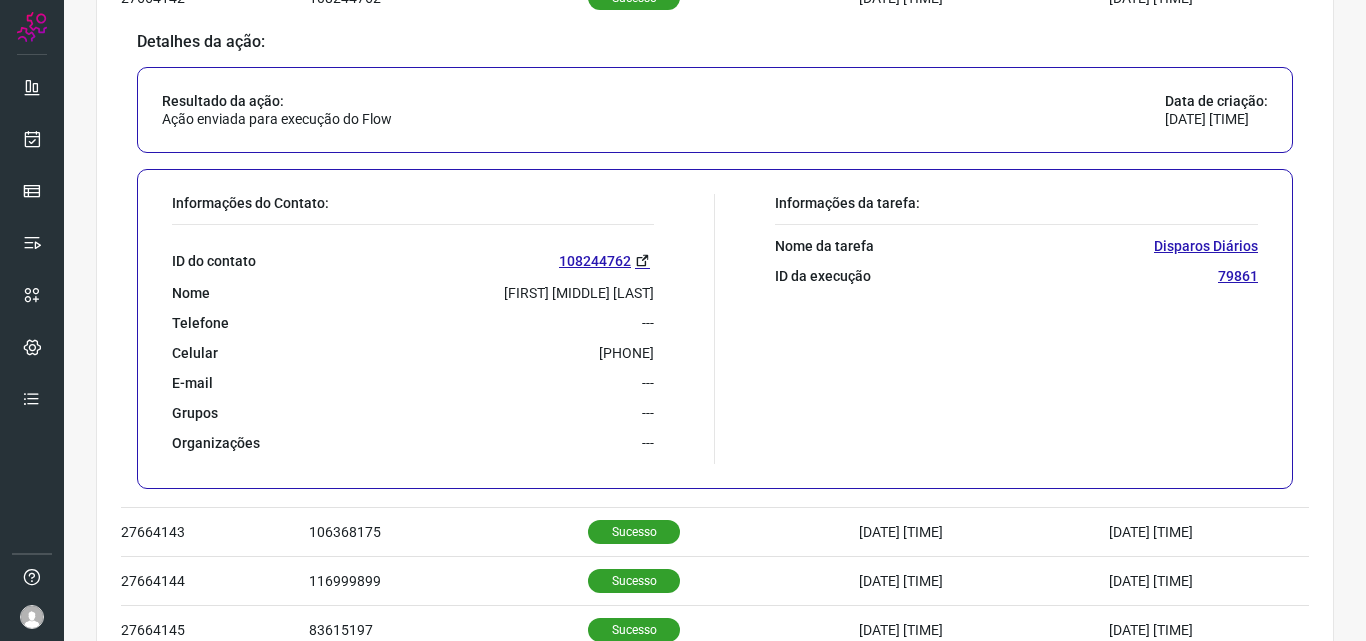 drag, startPoint x: 537, startPoint y: 346, endPoint x: 661, endPoint y: 354, distance: 124.2578 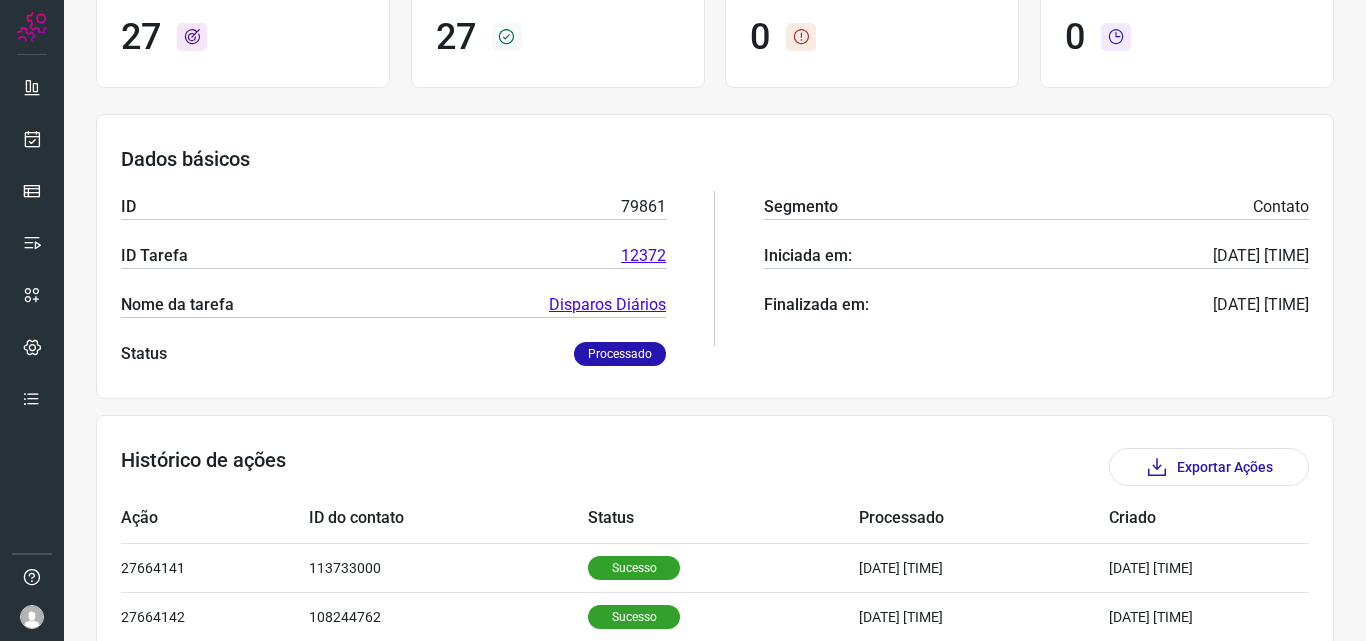 scroll, scrollTop: 0, scrollLeft: 0, axis: both 